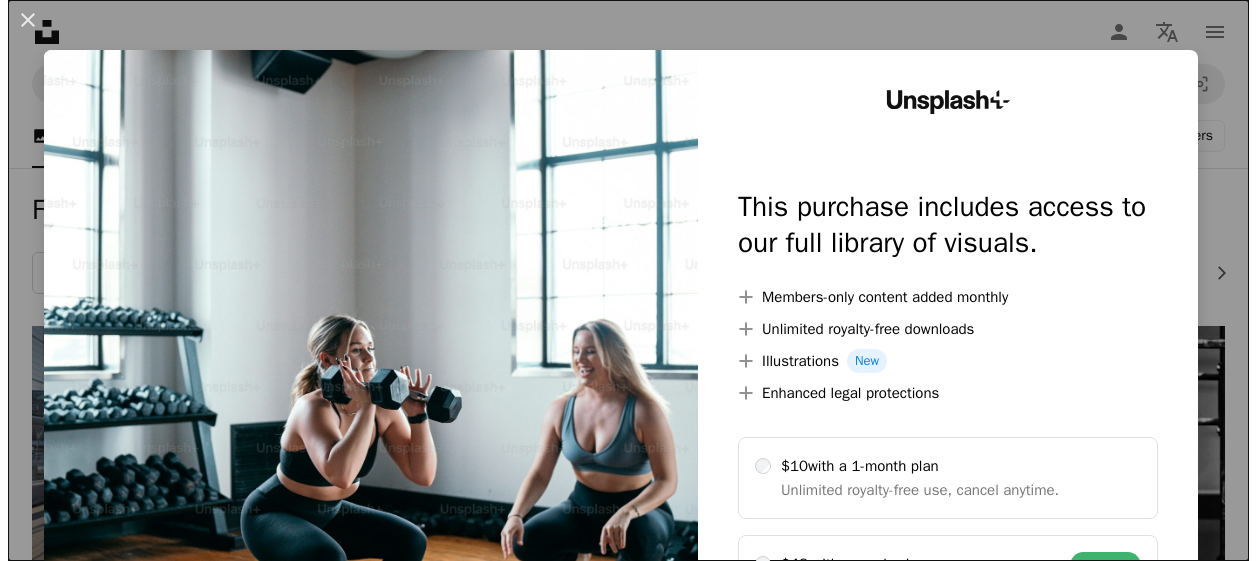 scroll, scrollTop: 700, scrollLeft: 0, axis: vertical 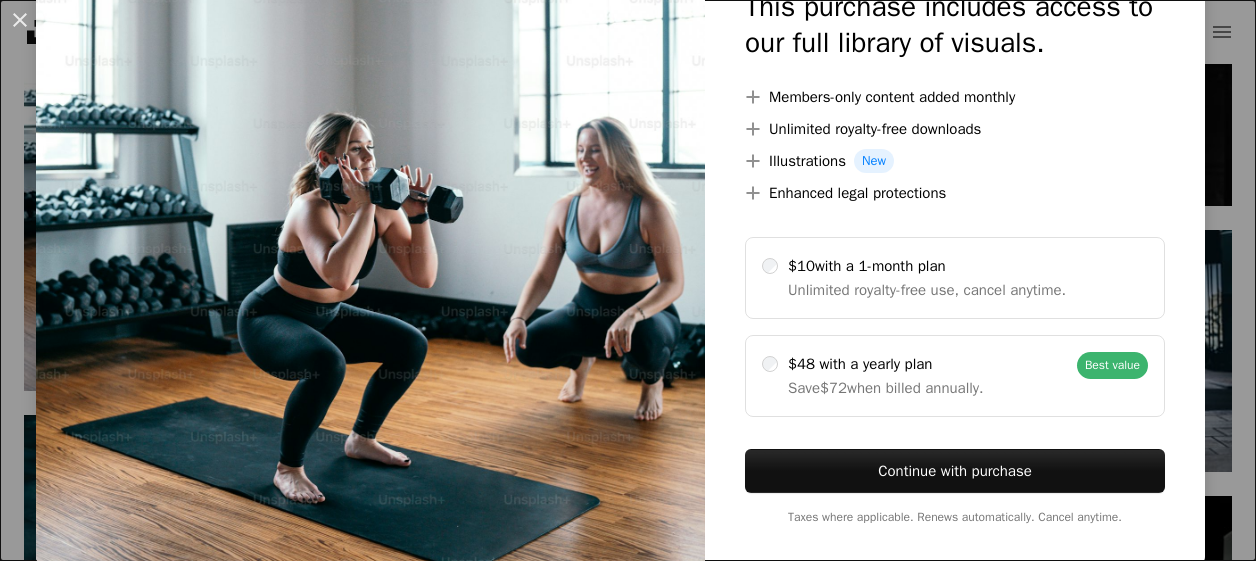 drag, startPoint x: 459, startPoint y: 284, endPoint x: 985, endPoint y: 171, distance: 538.0009 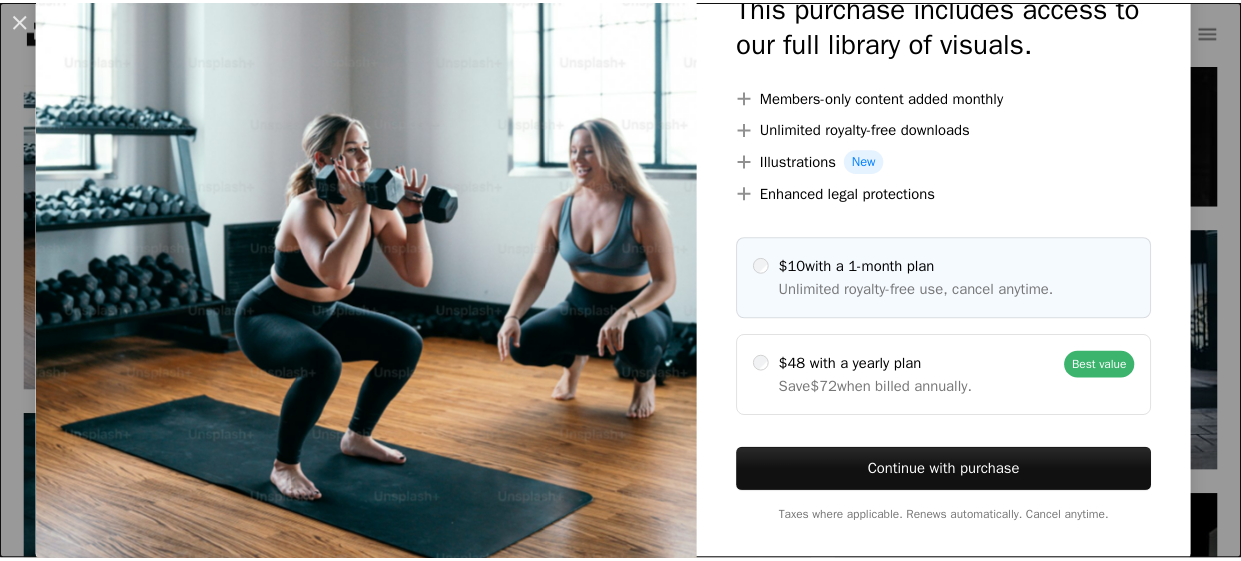 scroll, scrollTop: 200, scrollLeft: 0, axis: vertical 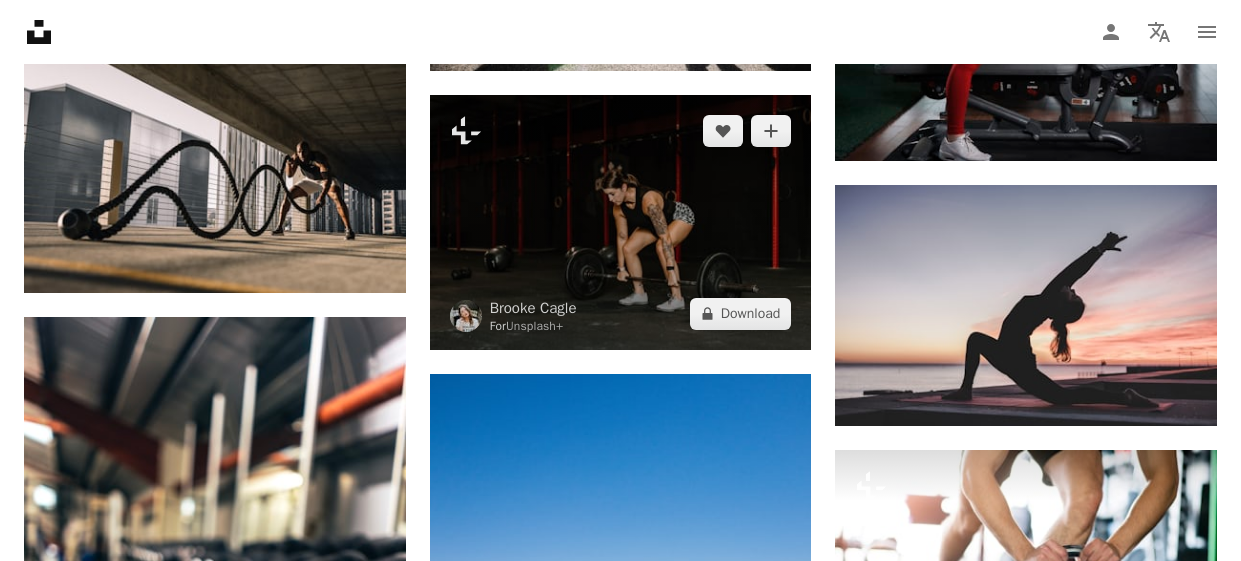 click at bounding box center (621, 222) 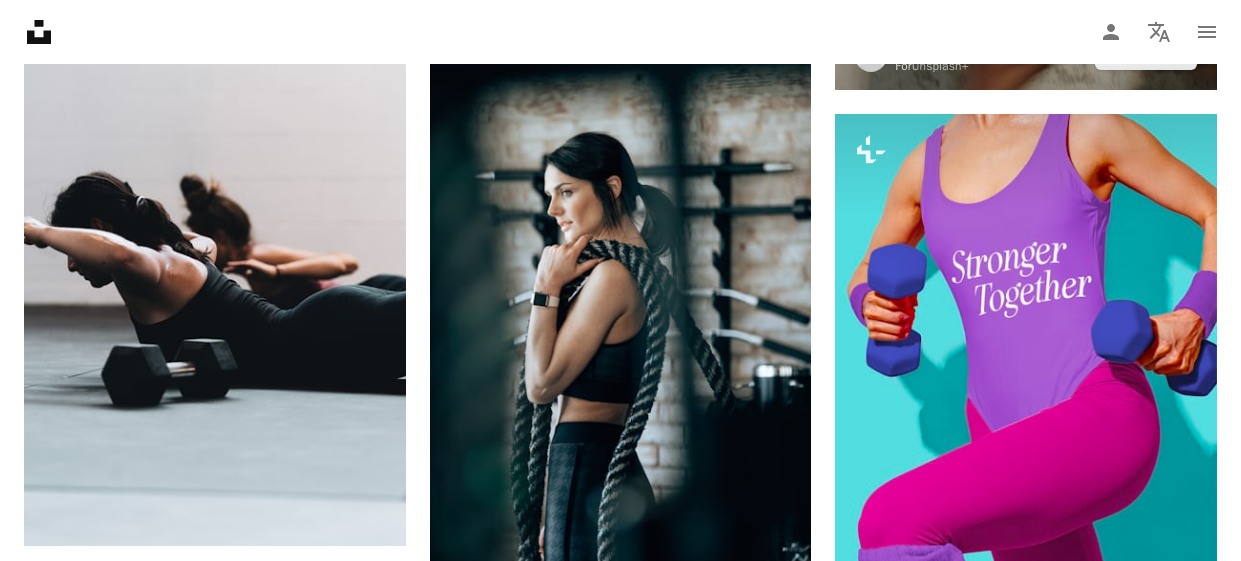 scroll, scrollTop: 4000, scrollLeft: 0, axis: vertical 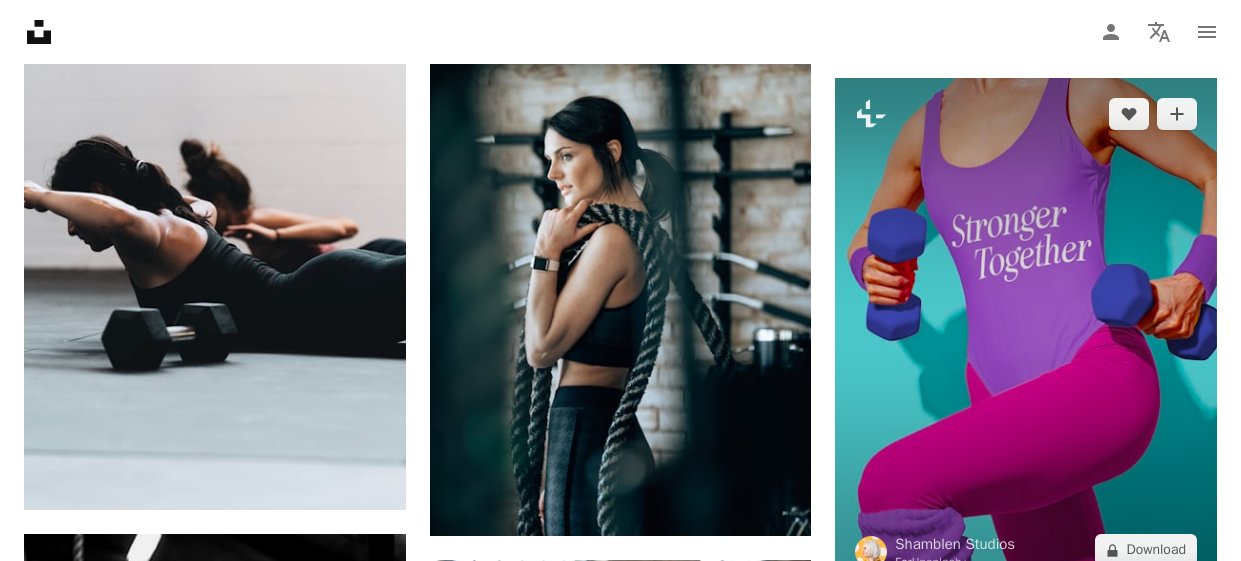 click at bounding box center [1026, 332] 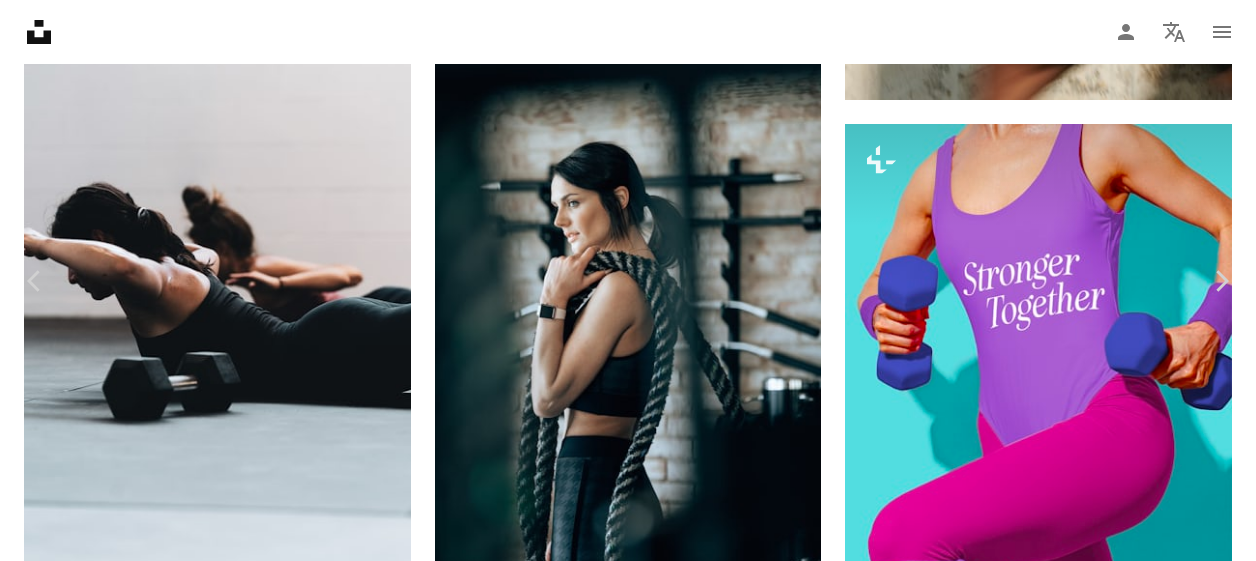 click on "An X shape" at bounding box center (20, 20) 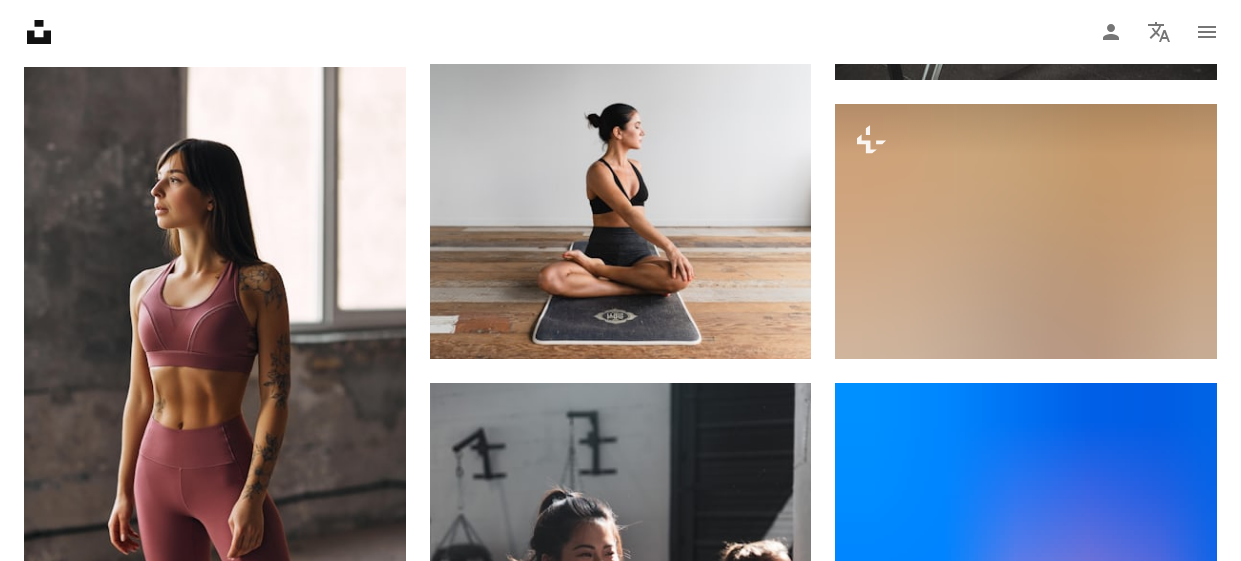 scroll, scrollTop: 5100, scrollLeft: 0, axis: vertical 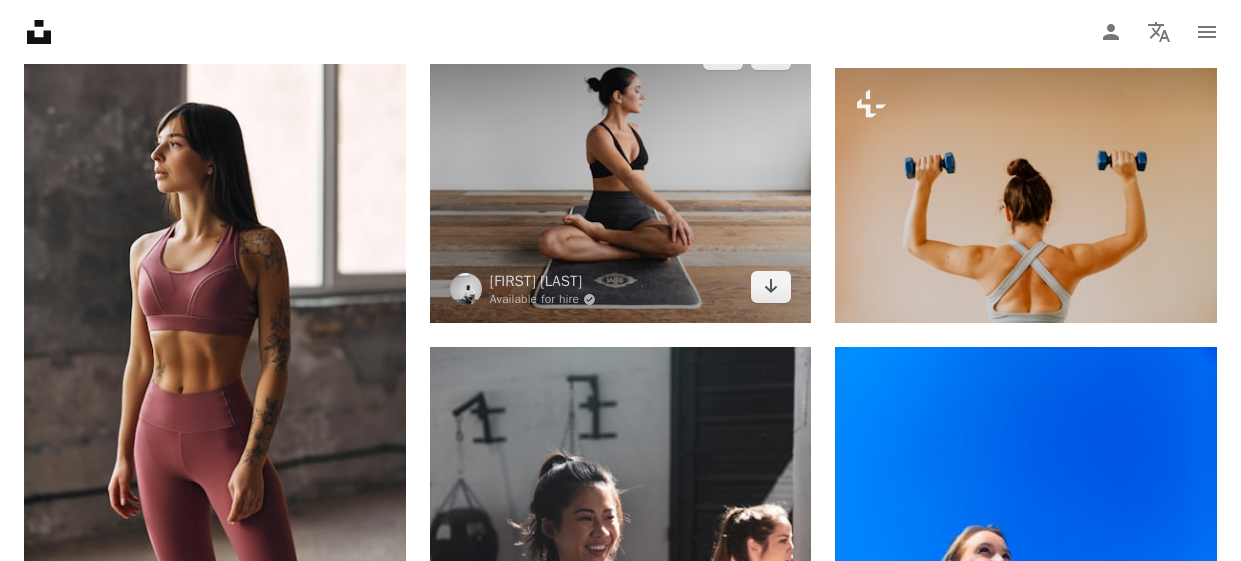 click at bounding box center (621, 170) 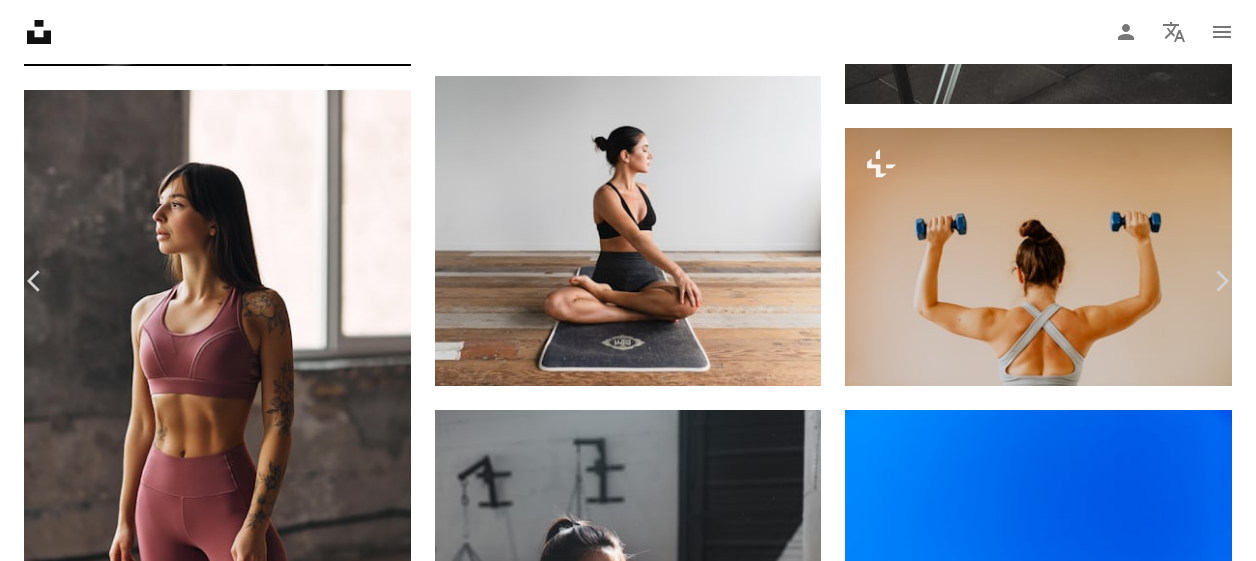 click on "An X shape" at bounding box center [20, 20] 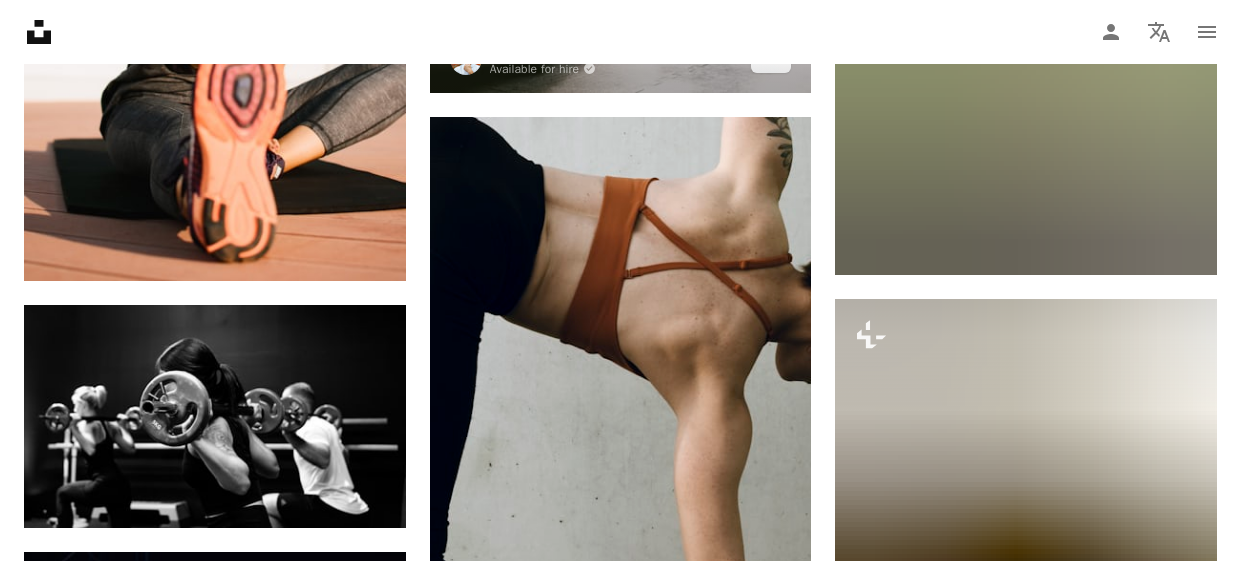 scroll, scrollTop: 9000, scrollLeft: 0, axis: vertical 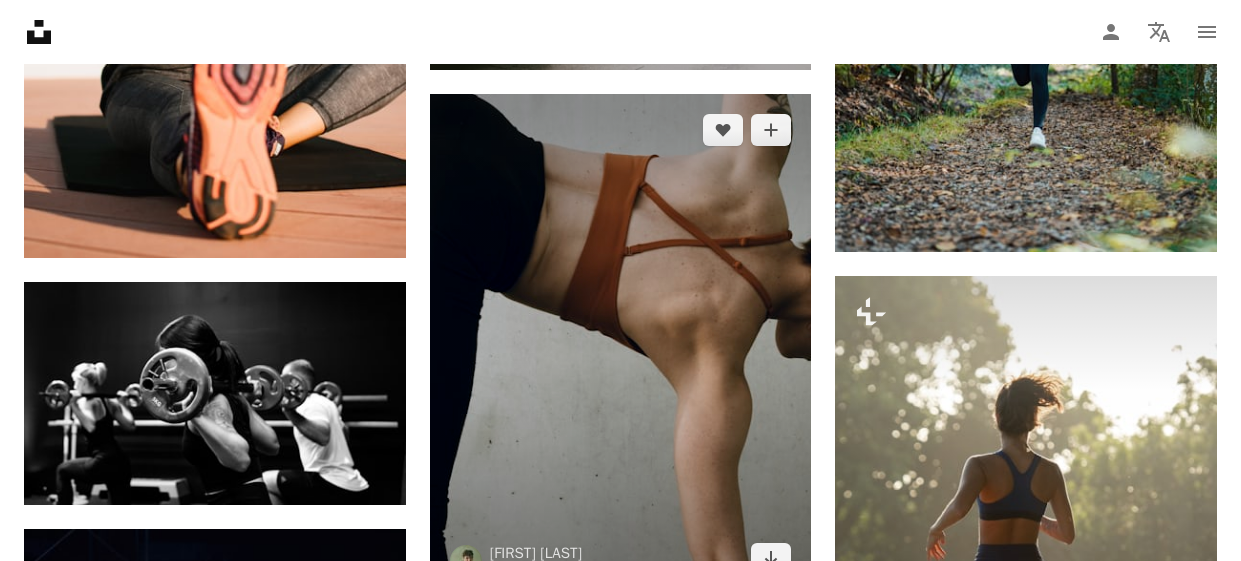 click at bounding box center [621, 345] 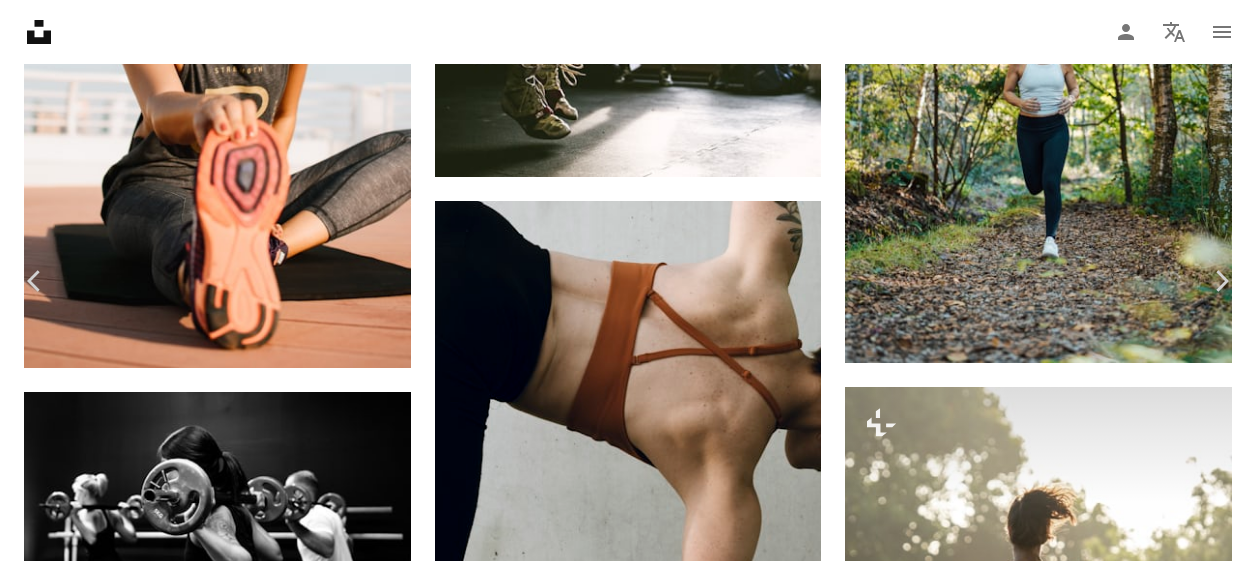 click on "An X shape" at bounding box center [20, 20] 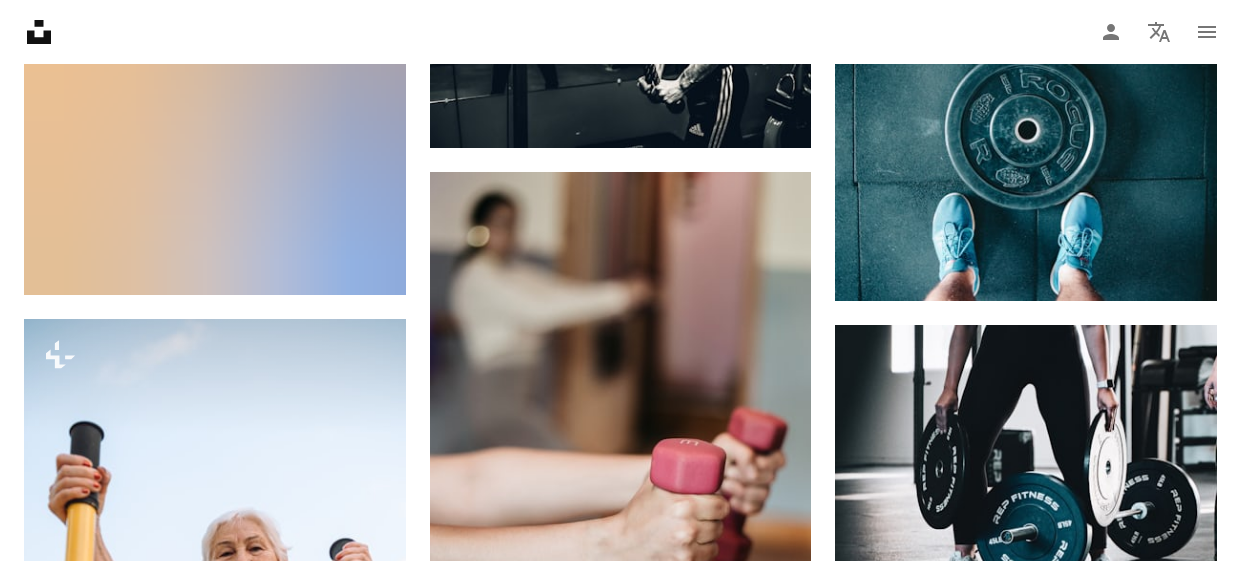 scroll, scrollTop: 14500, scrollLeft: 0, axis: vertical 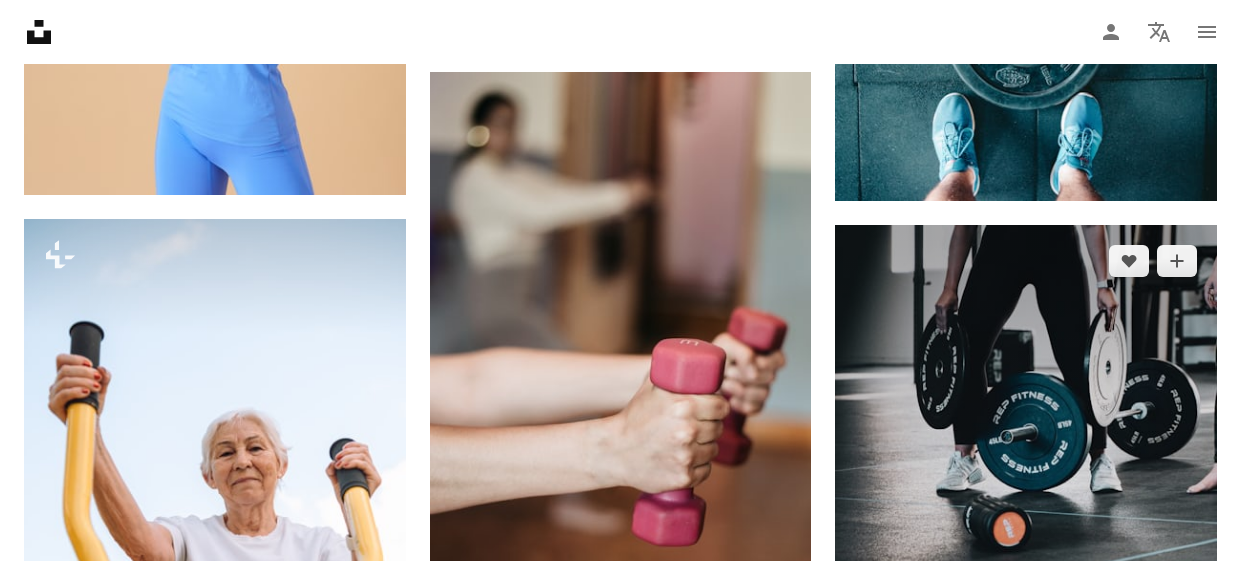 click at bounding box center (1026, 511) 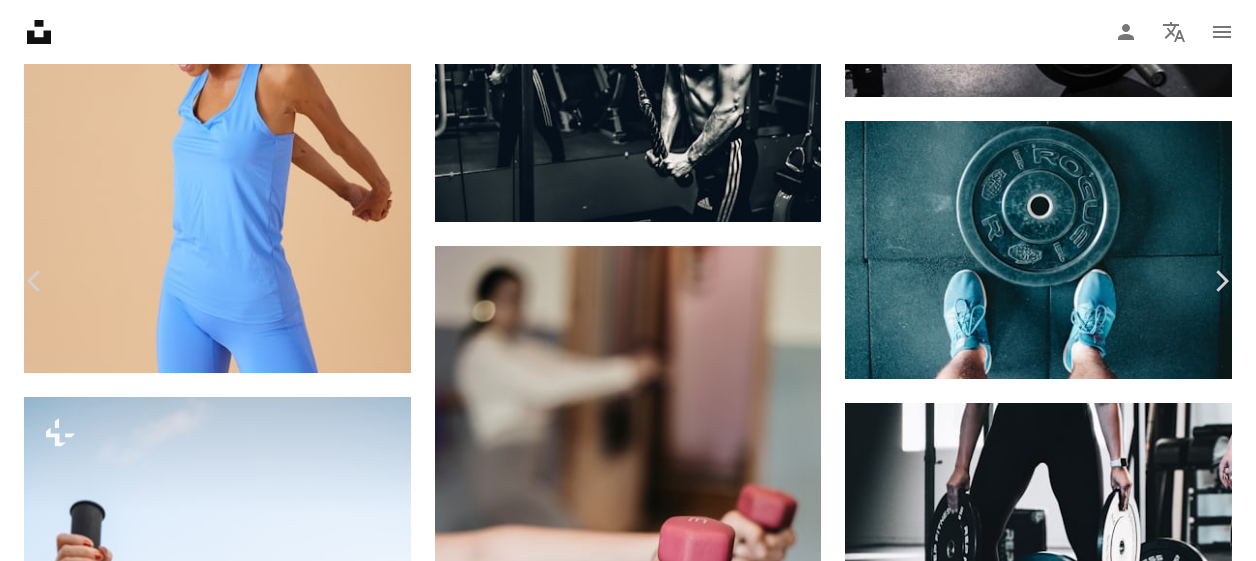 click on "An X shape" at bounding box center [20, 20] 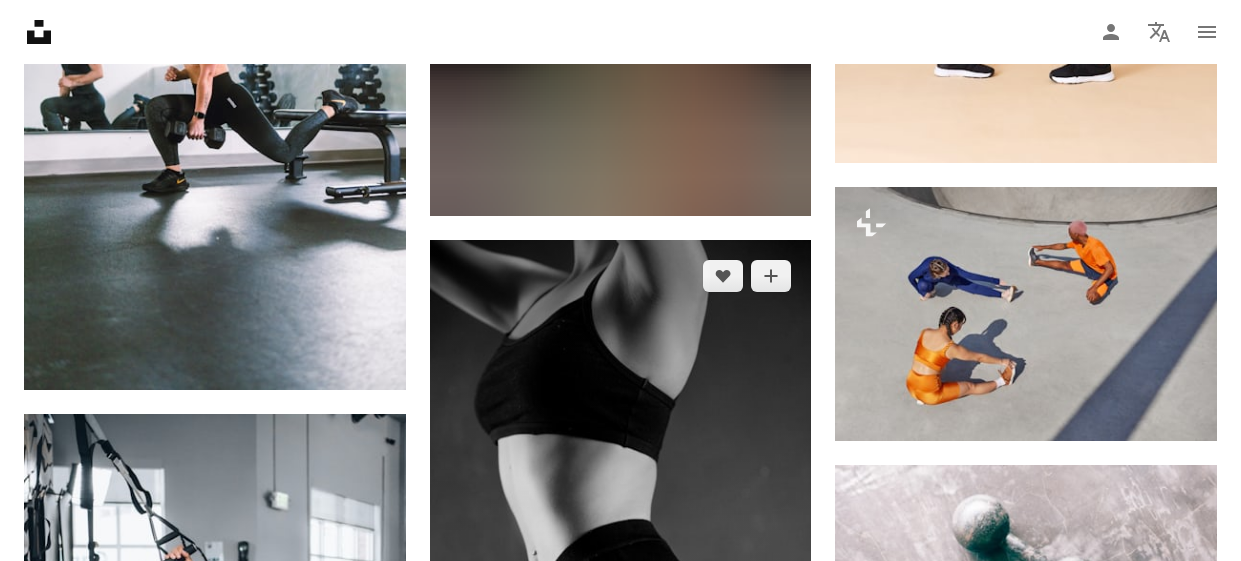 scroll, scrollTop: 30000, scrollLeft: 0, axis: vertical 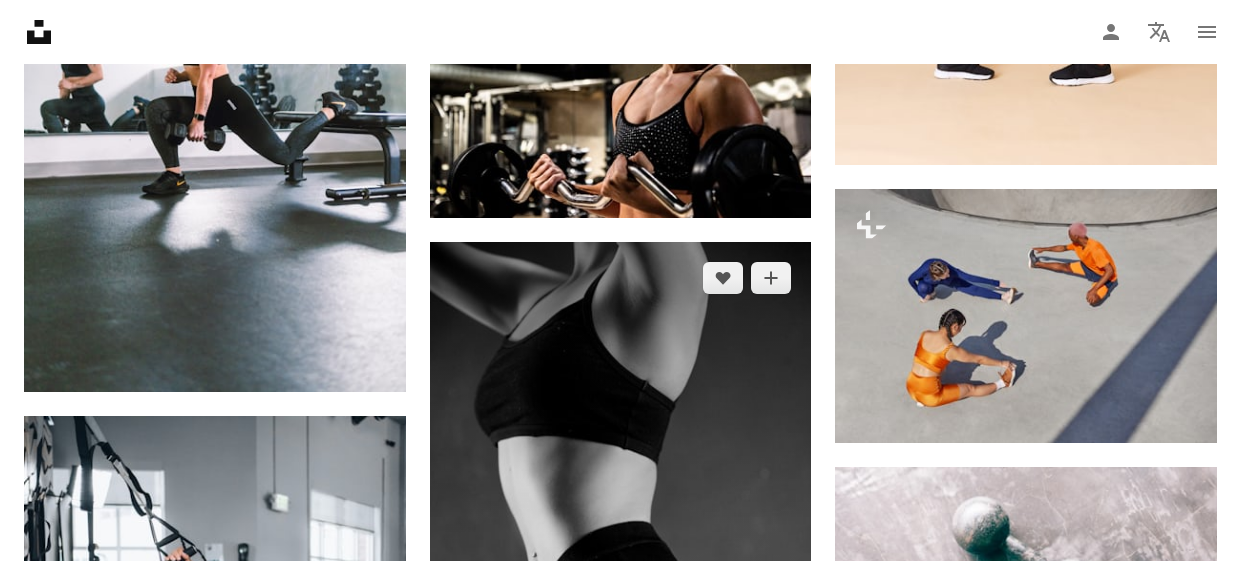 click at bounding box center (621, 553) 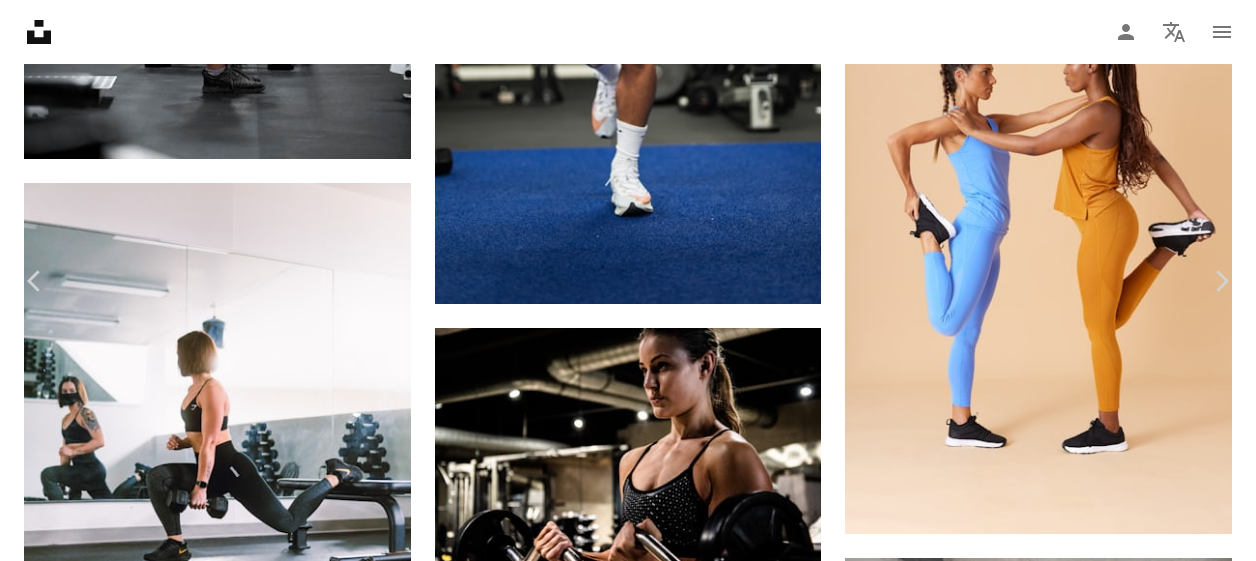 drag, startPoint x: 19, startPoint y: 23, endPoint x: 547, endPoint y: 249, distance: 574.3344 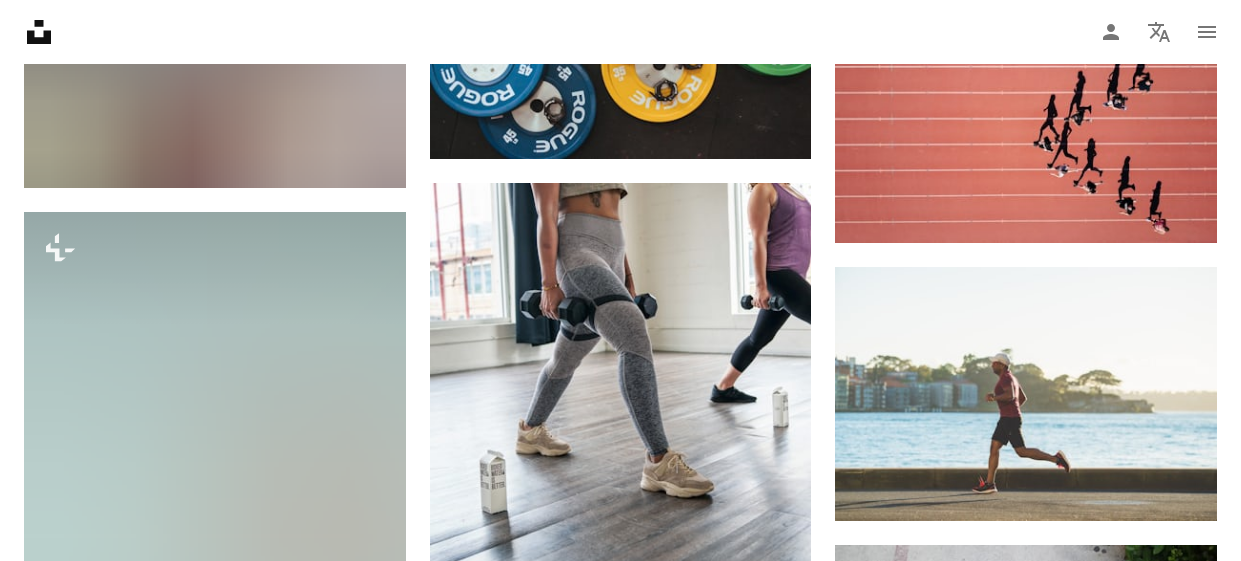 scroll, scrollTop: 31000, scrollLeft: 0, axis: vertical 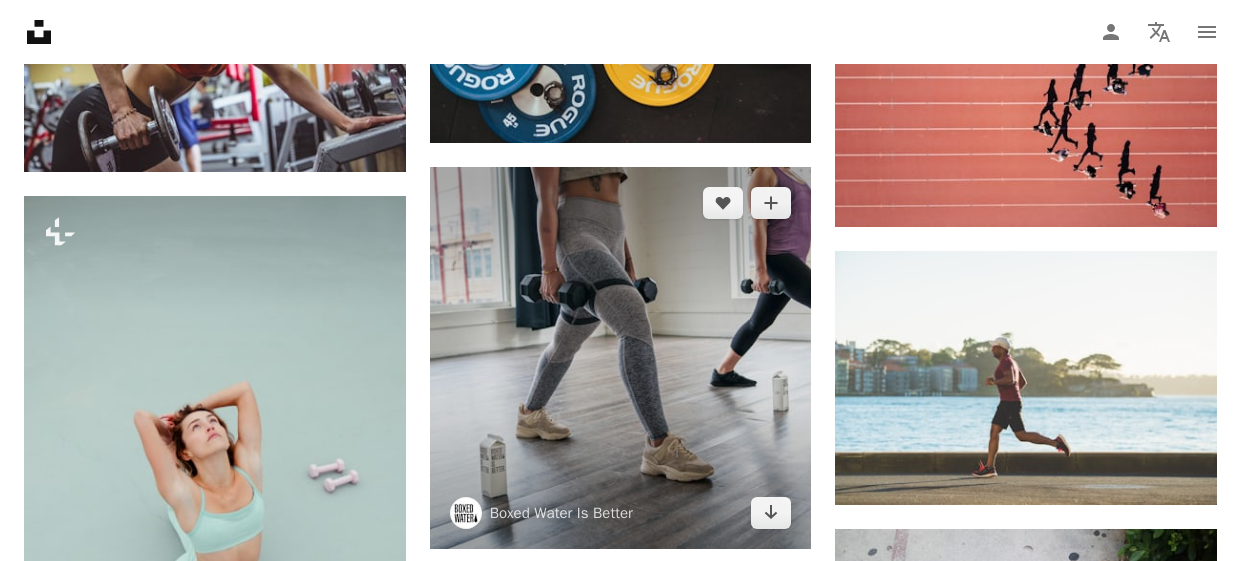 click at bounding box center [621, 358] 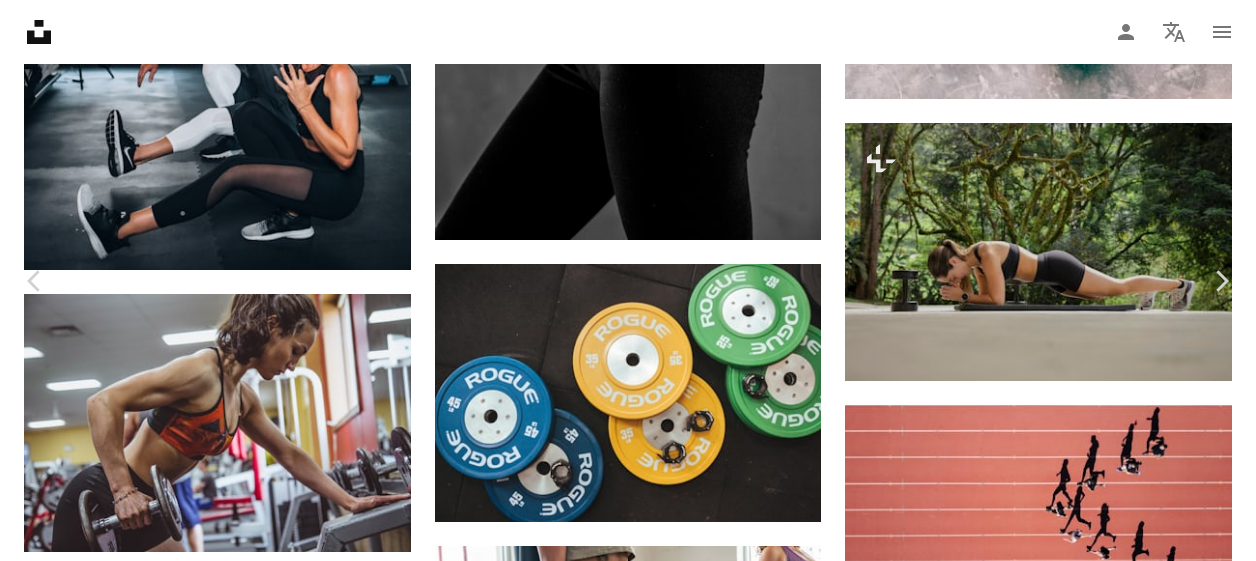 click on "An X shape" at bounding box center [20, 20] 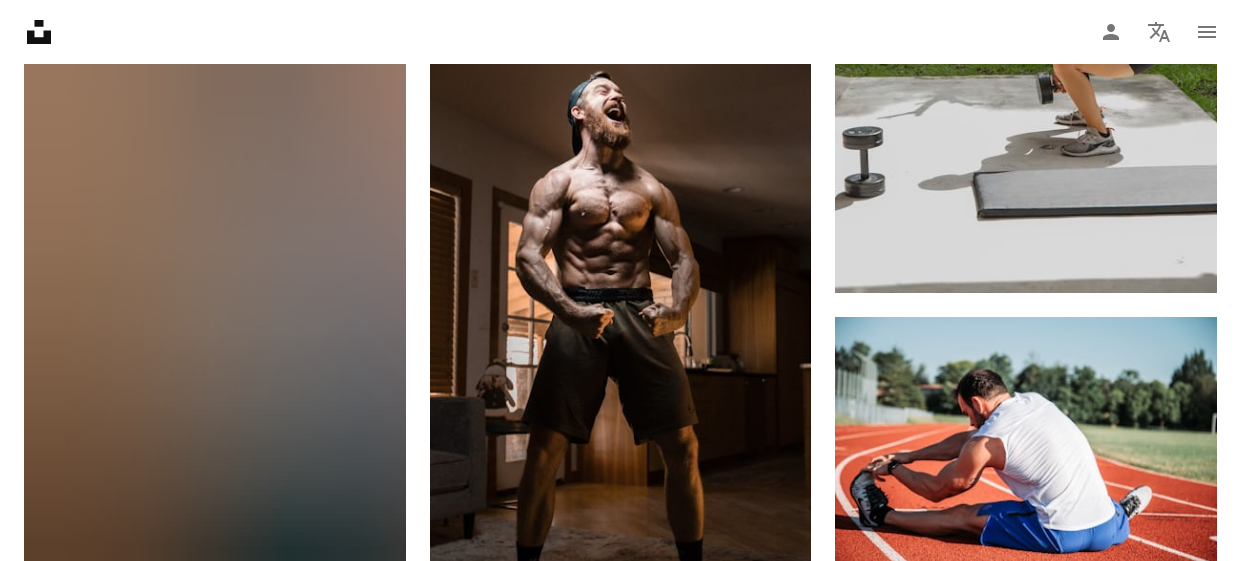 scroll, scrollTop: 33600, scrollLeft: 0, axis: vertical 